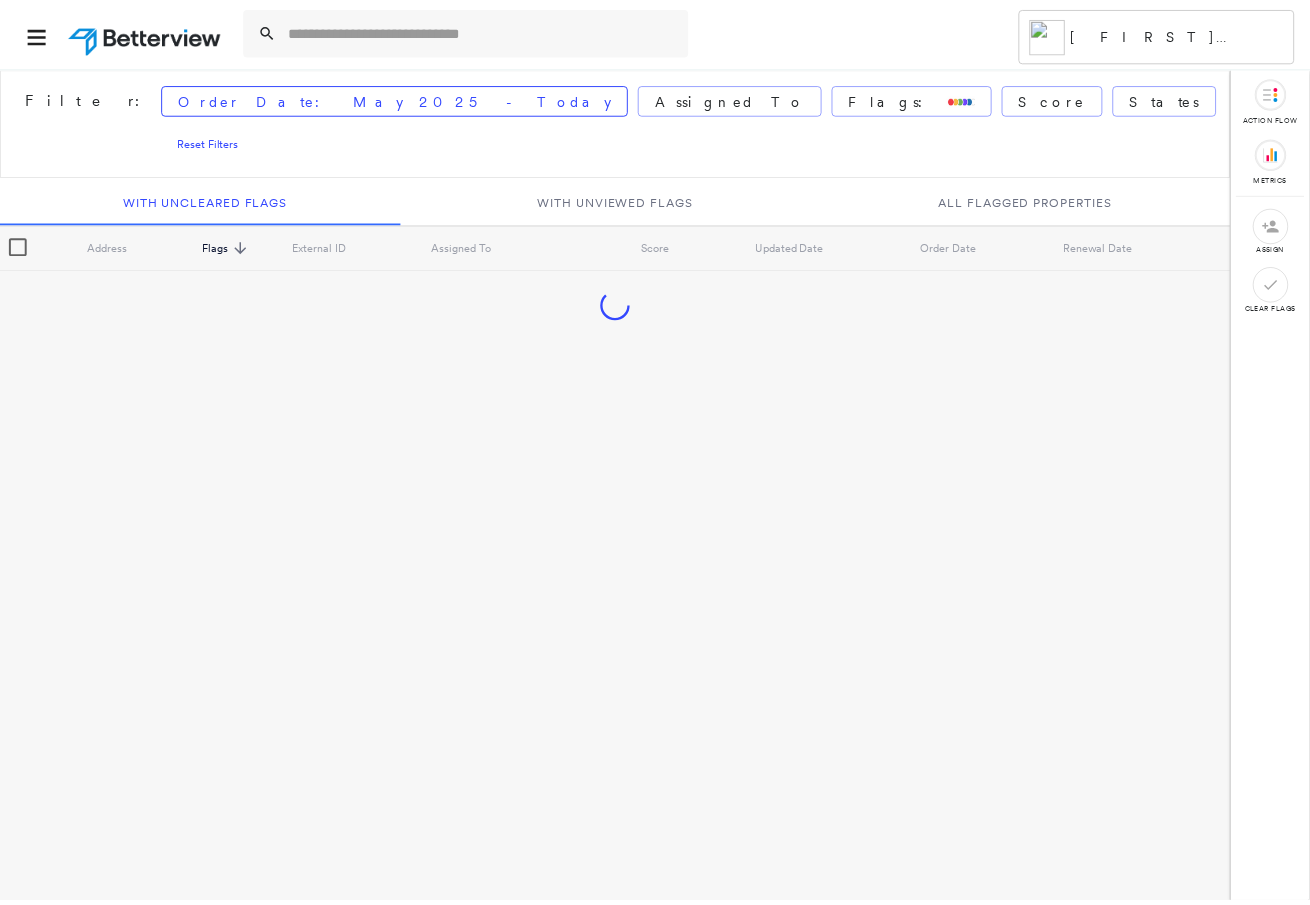scroll, scrollTop: 0, scrollLeft: 0, axis: both 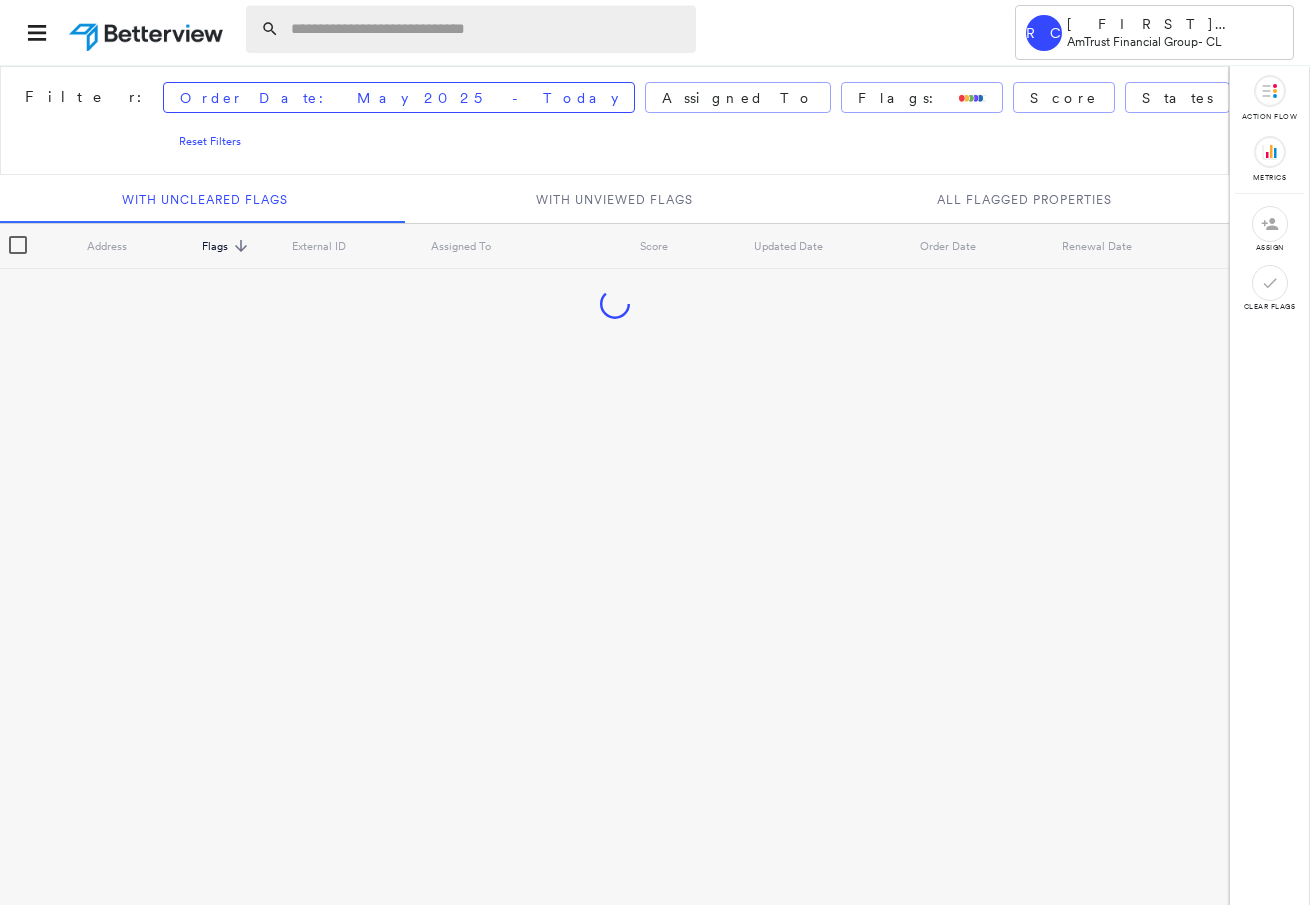 click at bounding box center [487, 29] 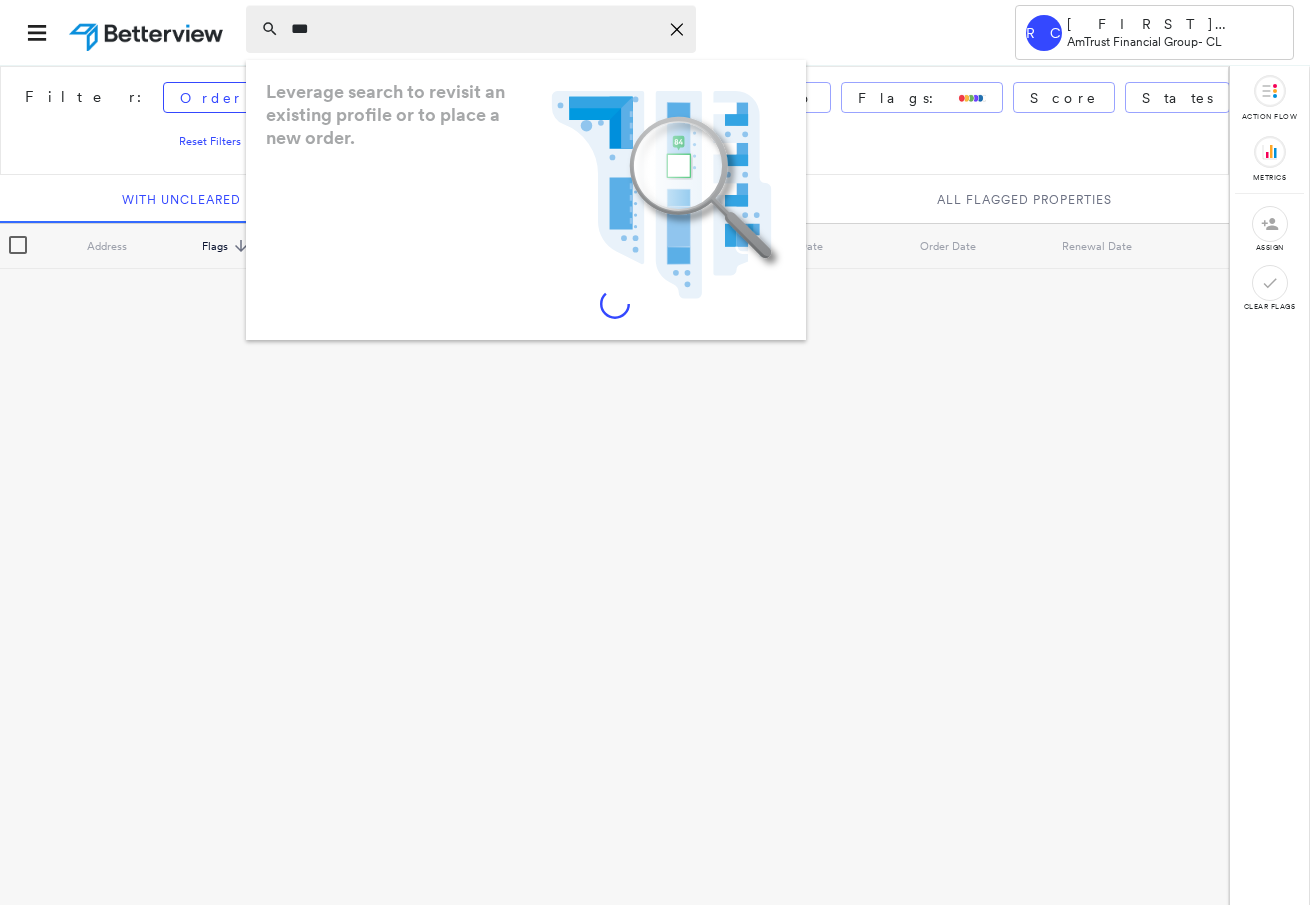 click on "***" at bounding box center [474, 29] 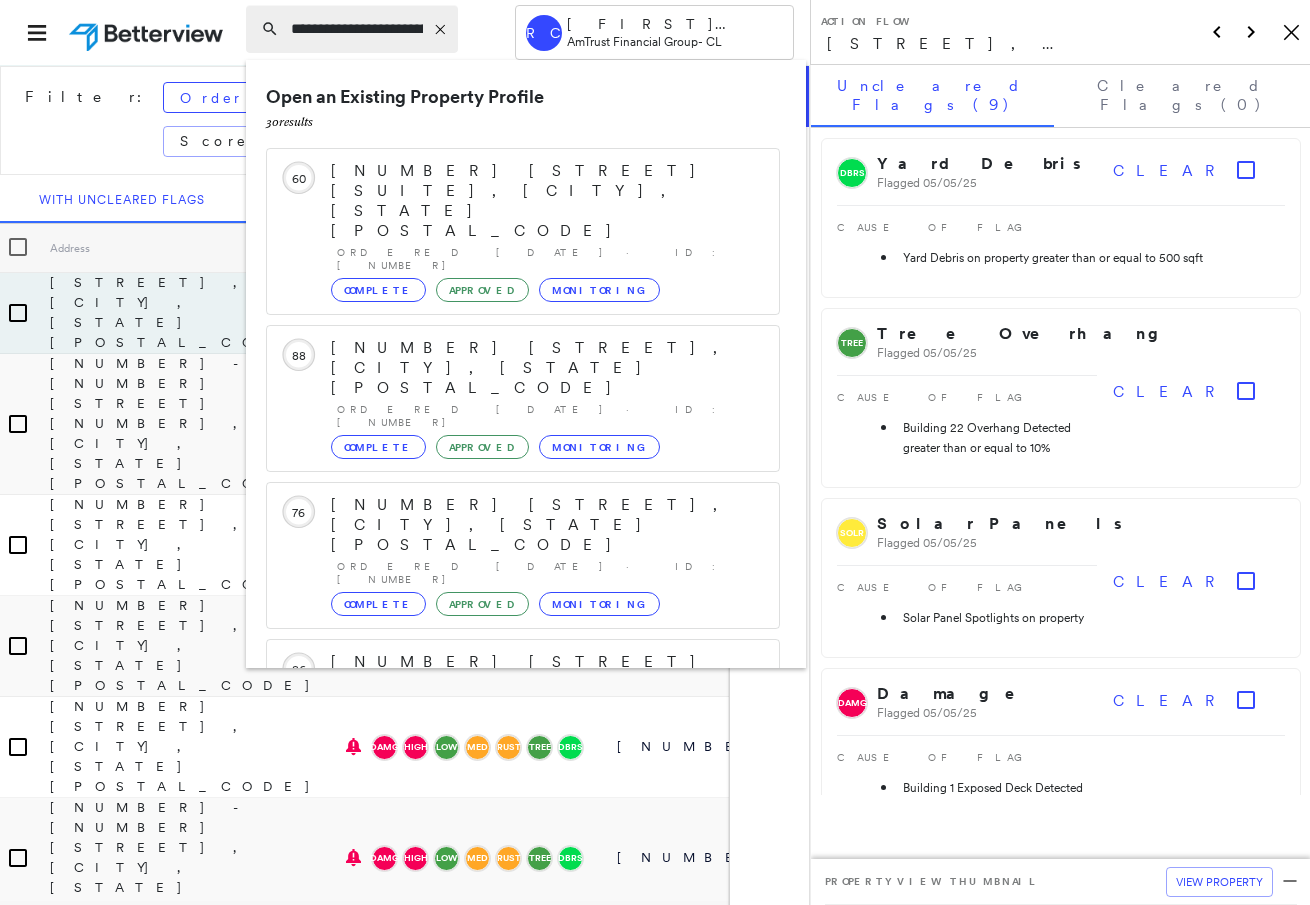 scroll, scrollTop: 0, scrollLeft: 135, axis: horizontal 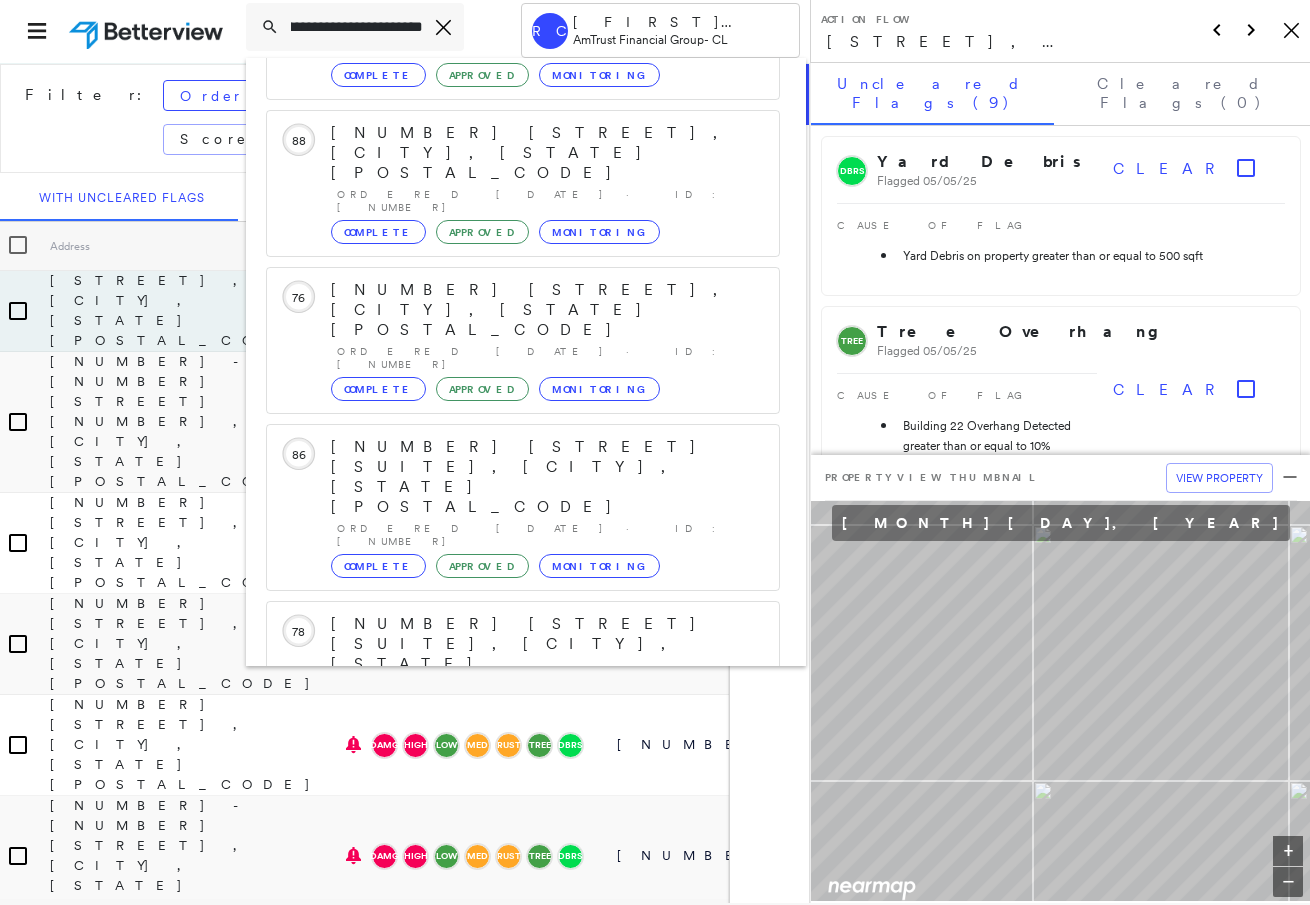 type on "**********" 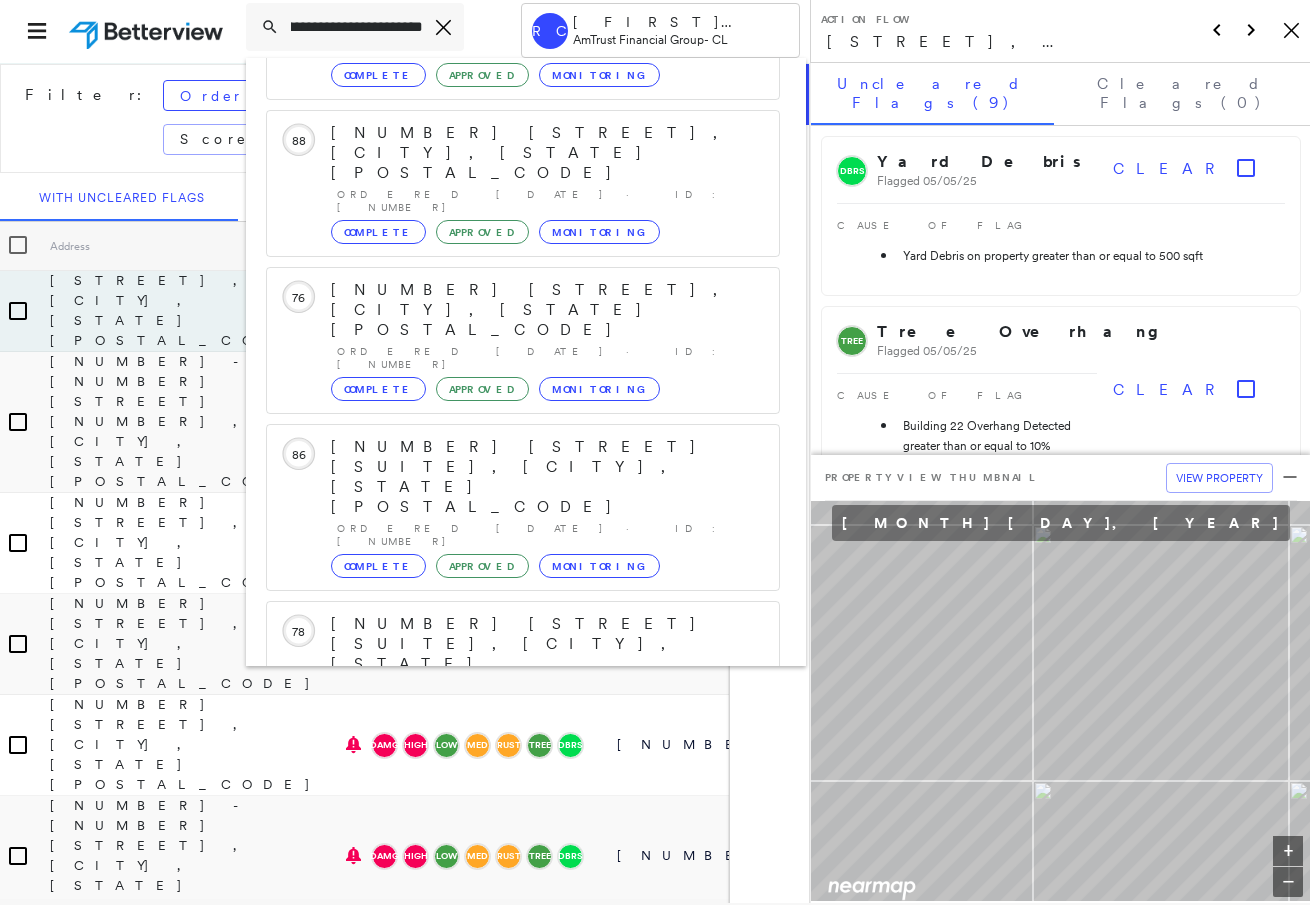 click 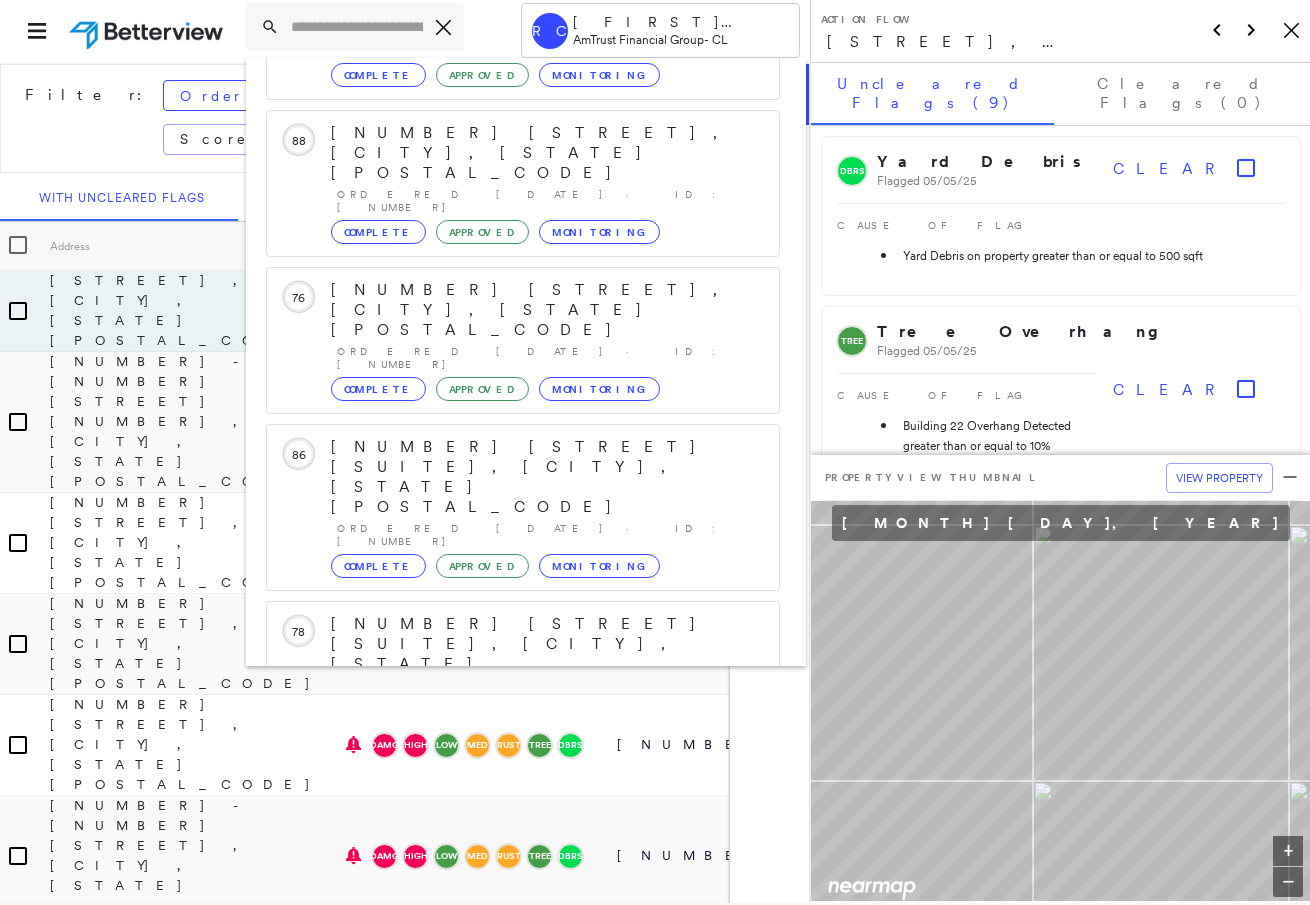 scroll, scrollTop: 0, scrollLeft: 0, axis: both 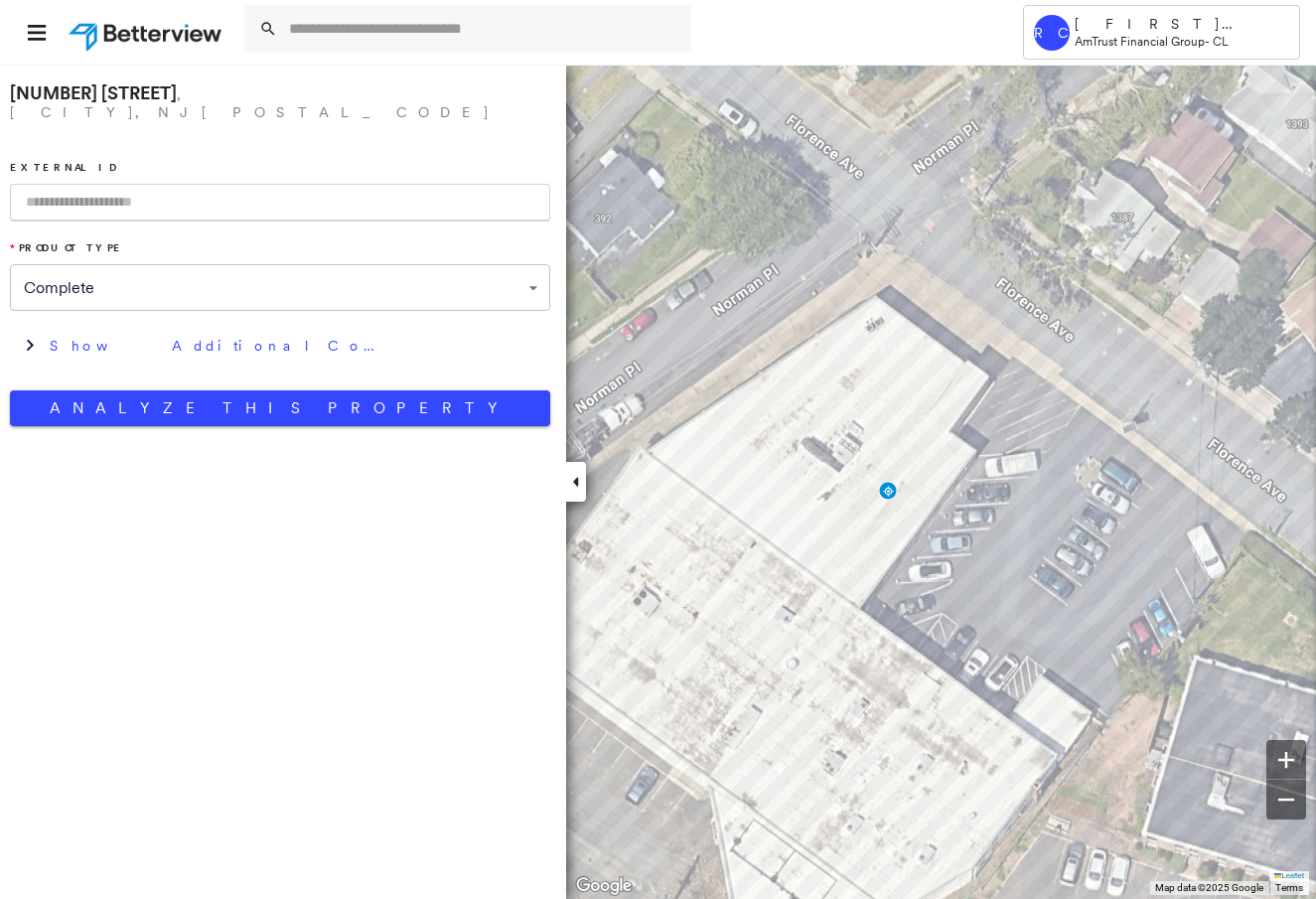 click on "**********" at bounding box center (658, 449) 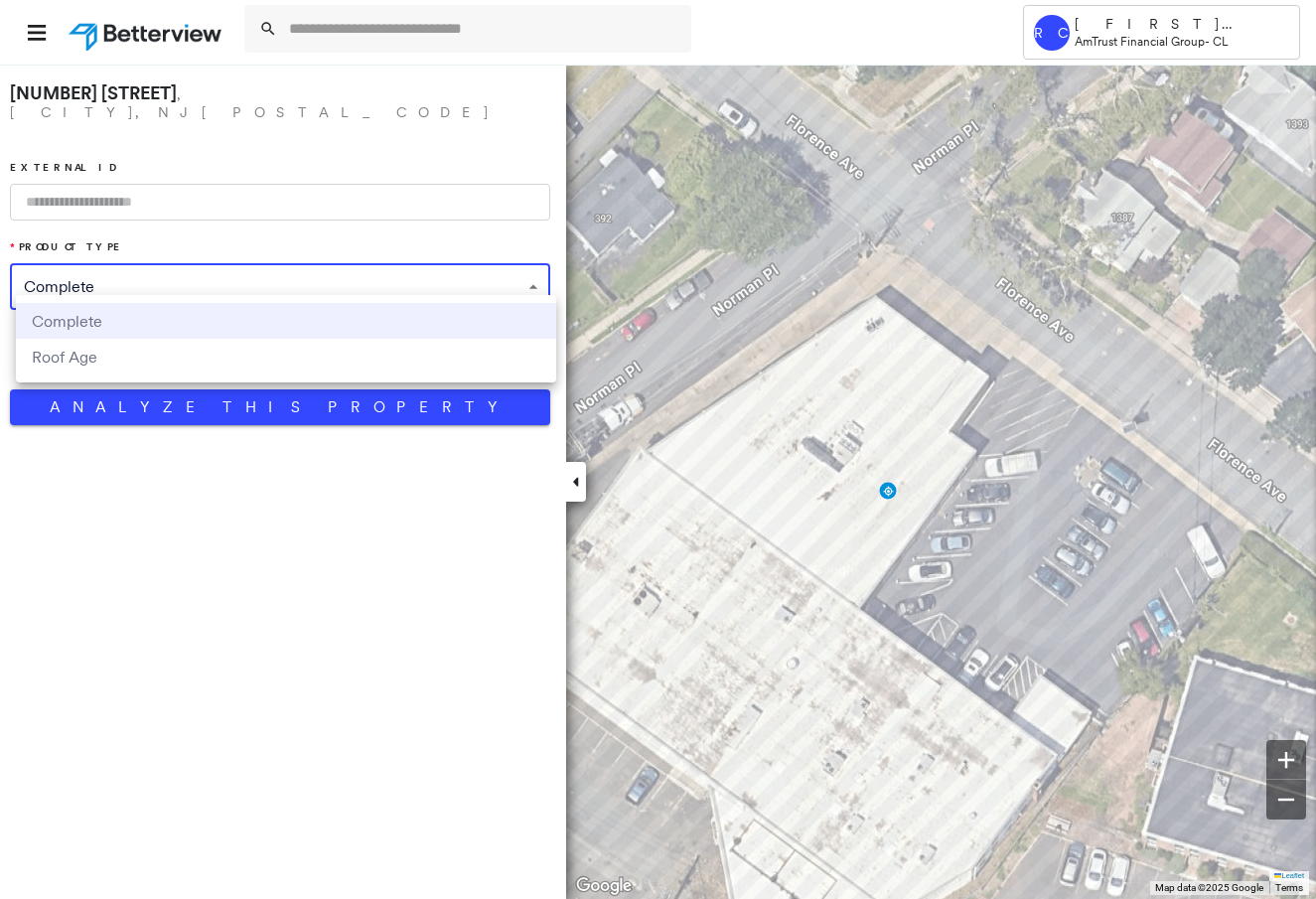 click on "Complete" at bounding box center [286, 321] 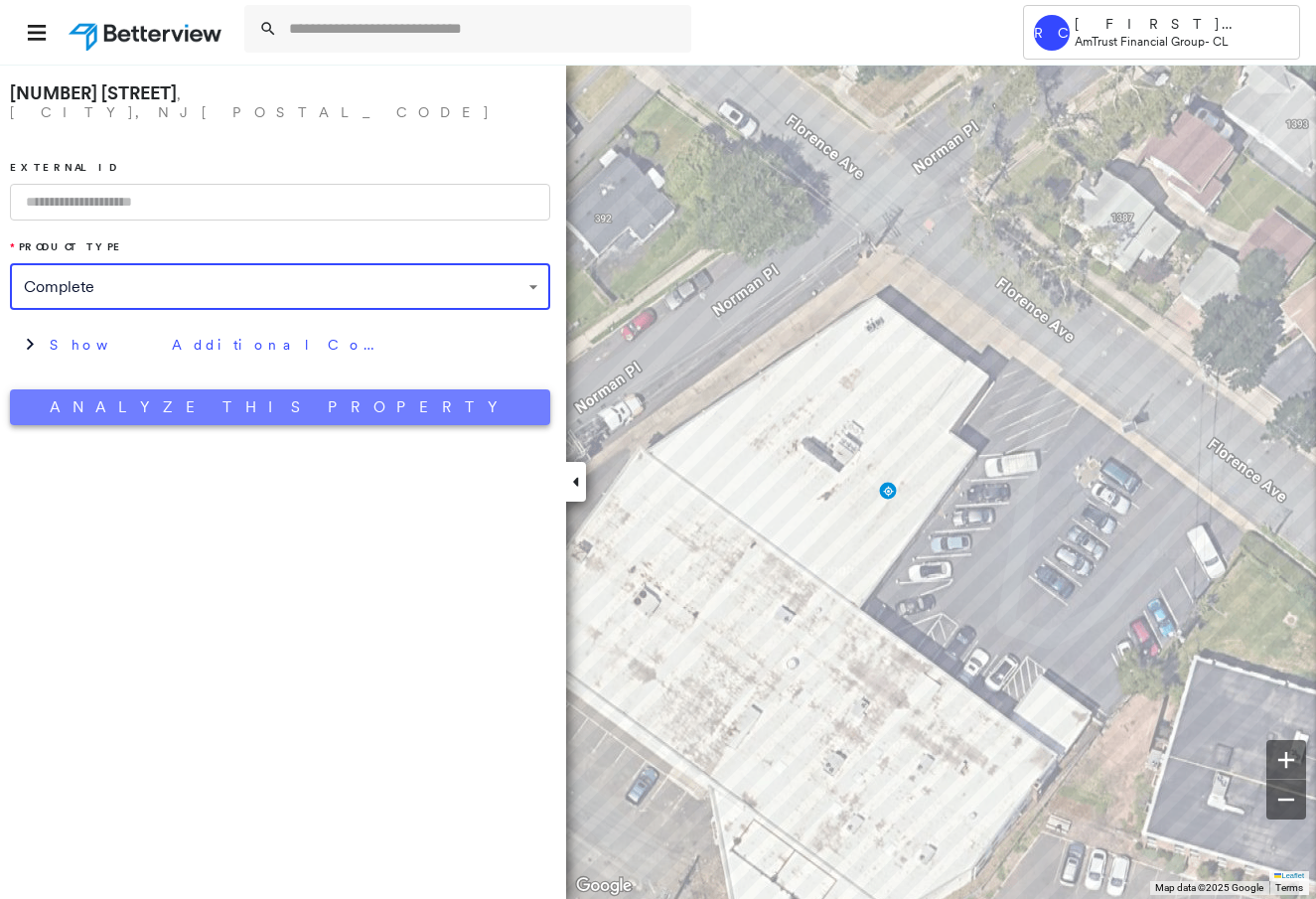 click on "Analyze This Property" at bounding box center [280, 407] 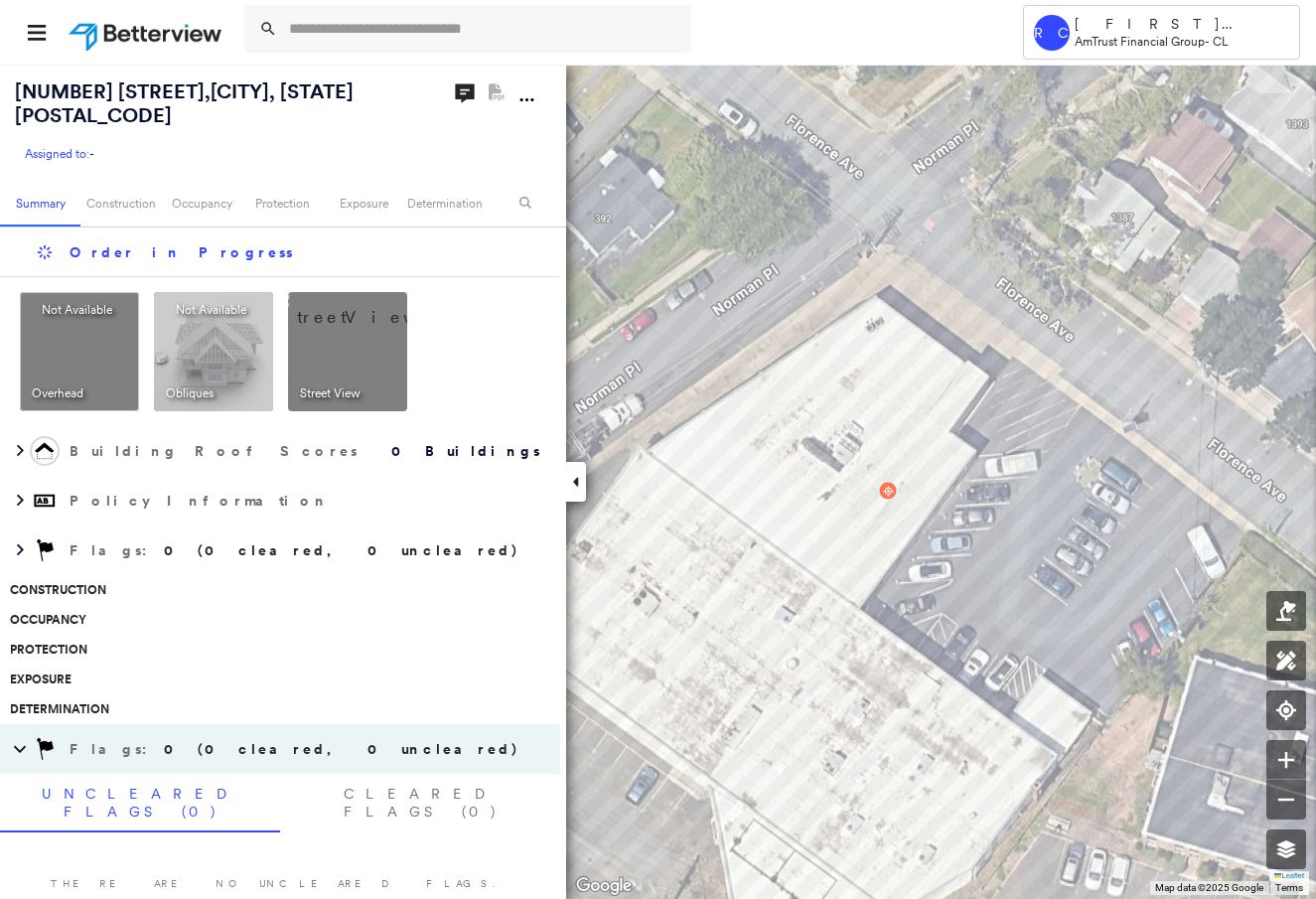 click at bounding box center [371, 307] 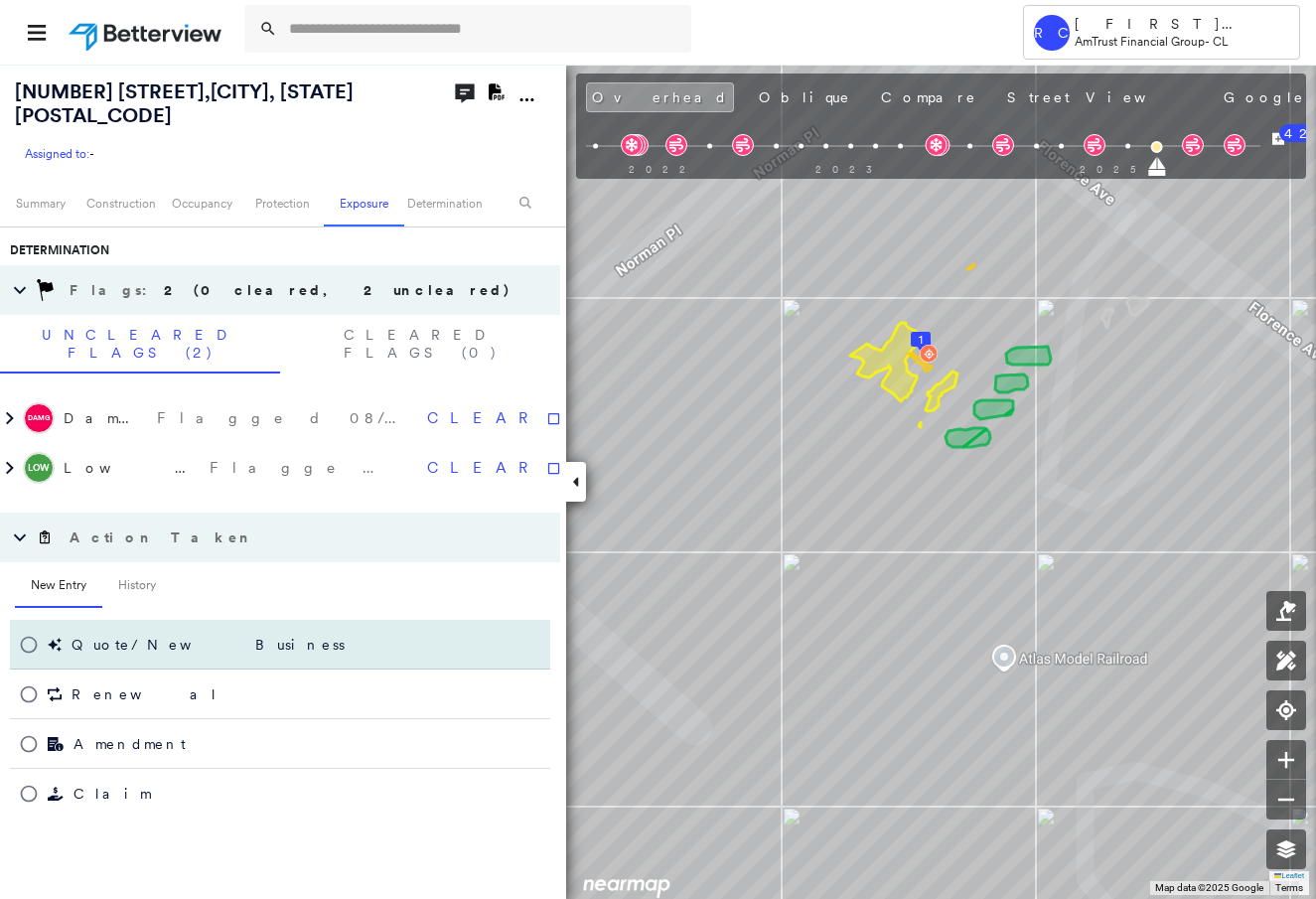 scroll, scrollTop: 0, scrollLeft: 0, axis: both 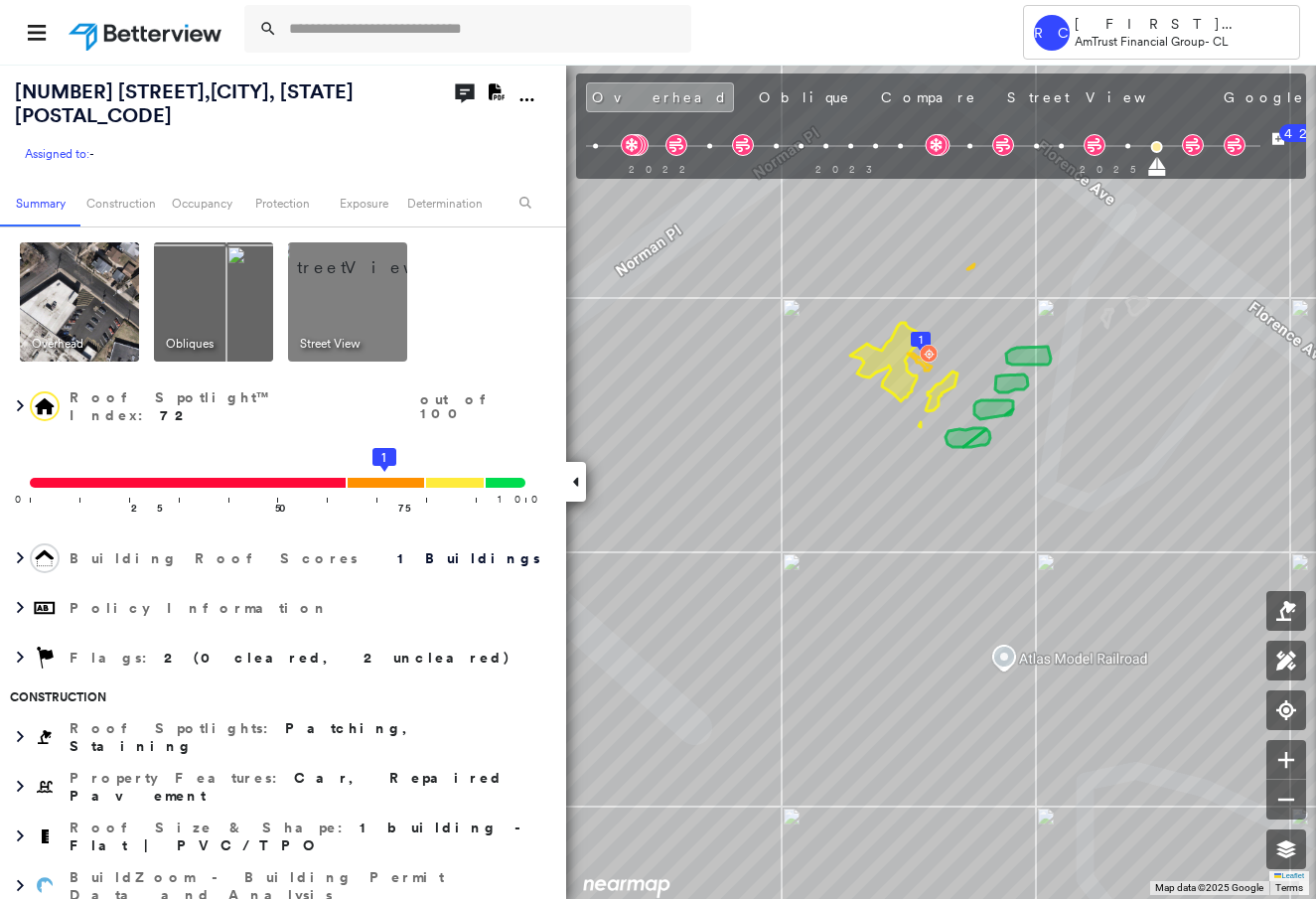 click at bounding box center (214, 302) 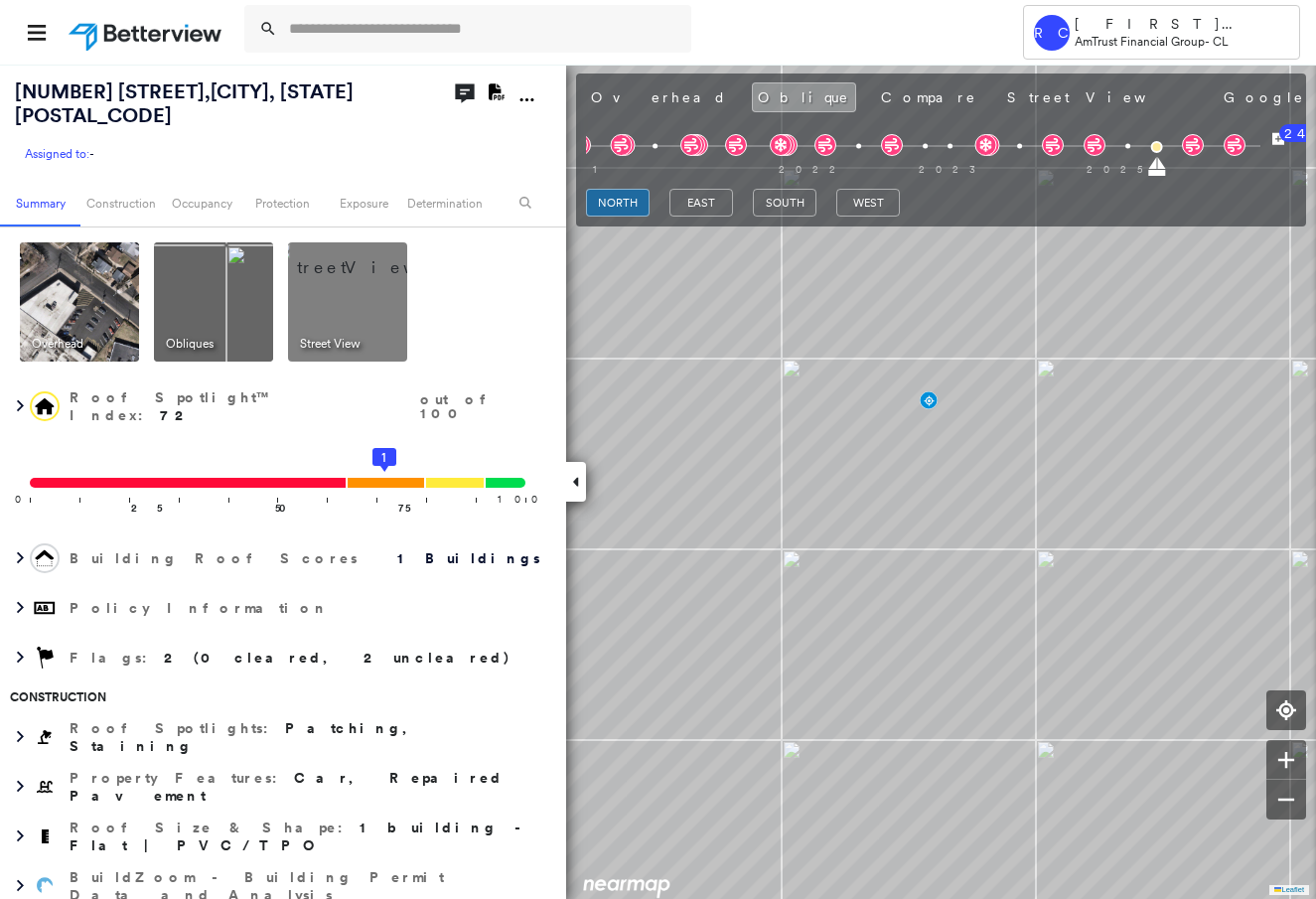 click at bounding box center [79, 302] 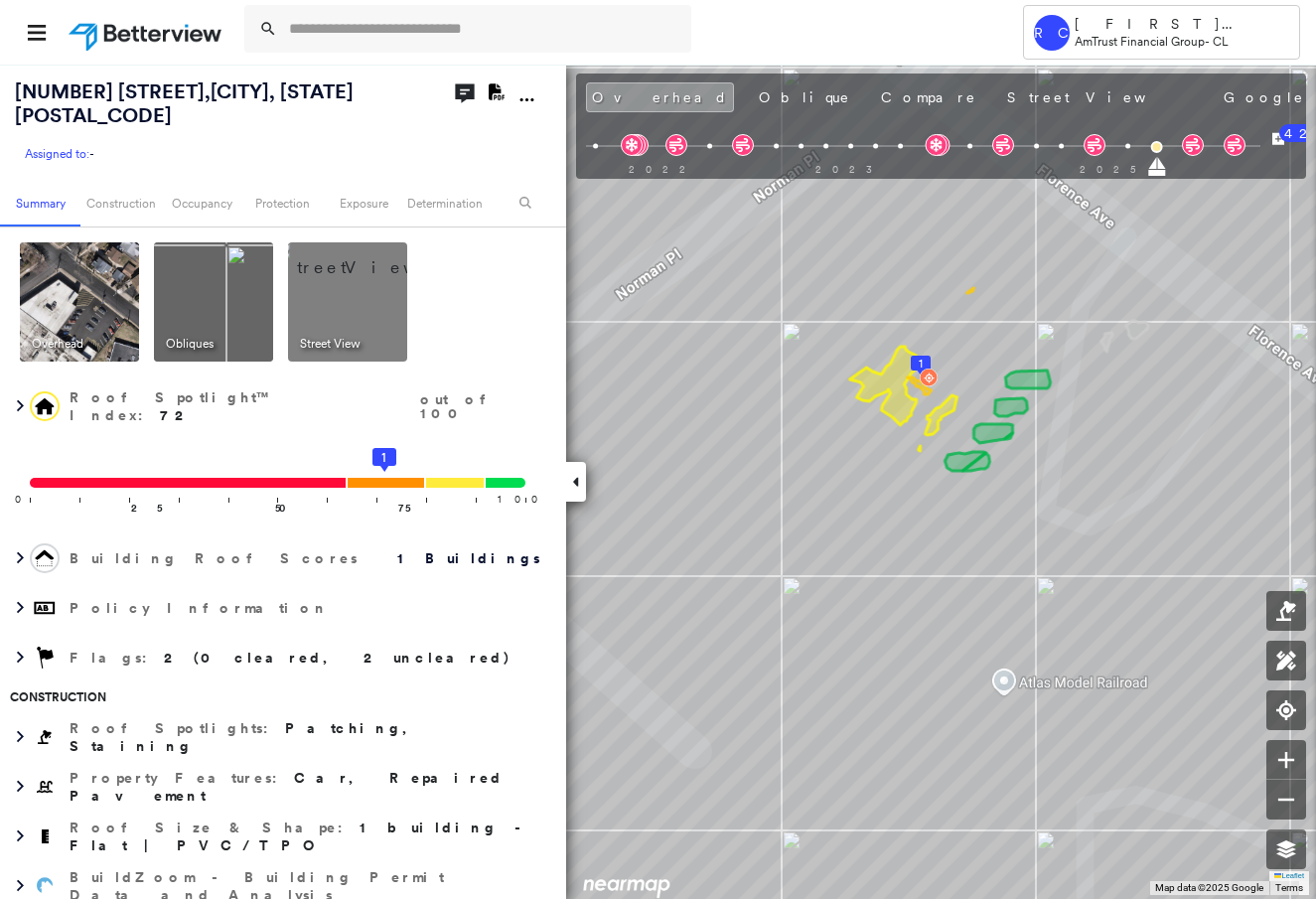 click 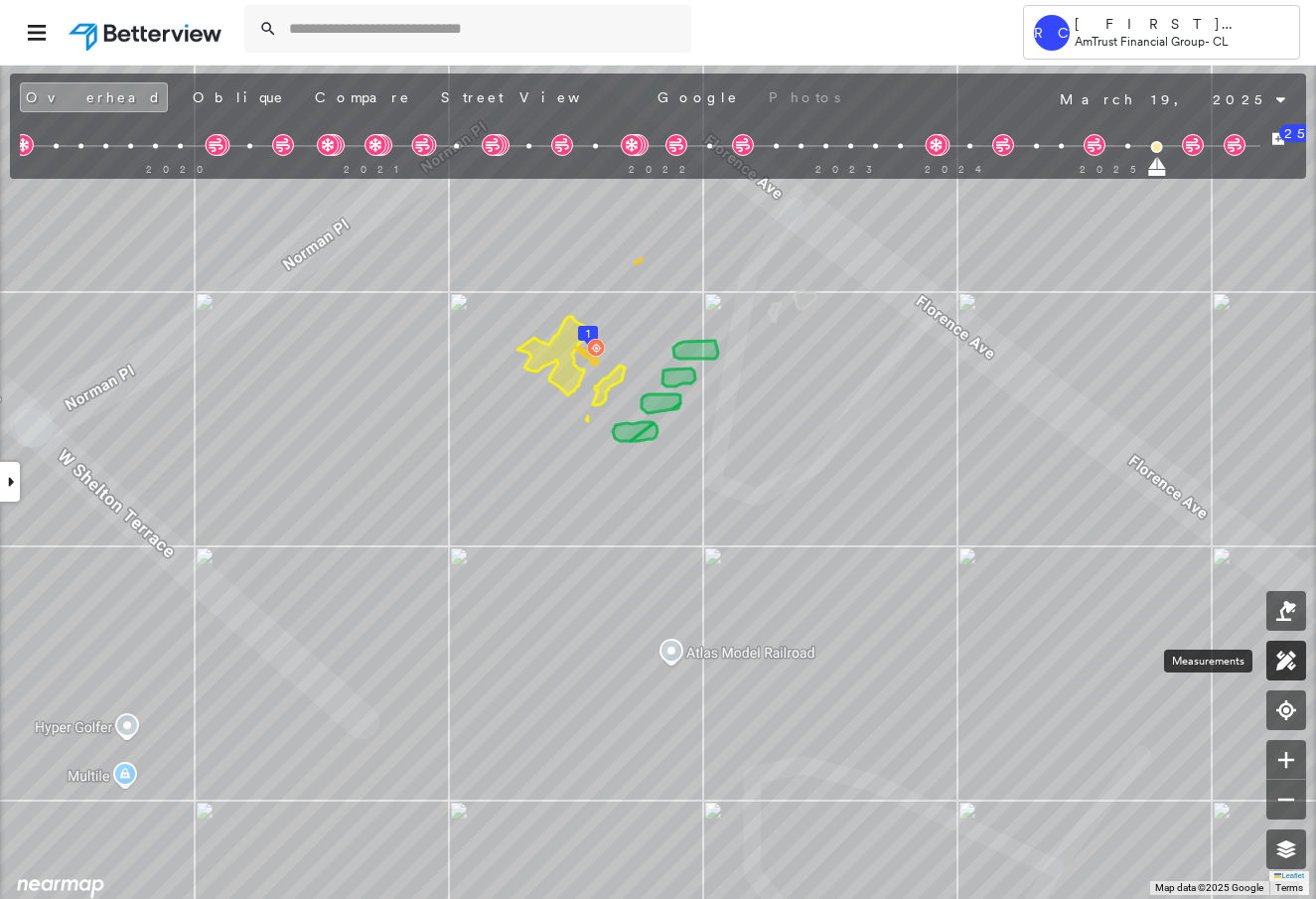 click 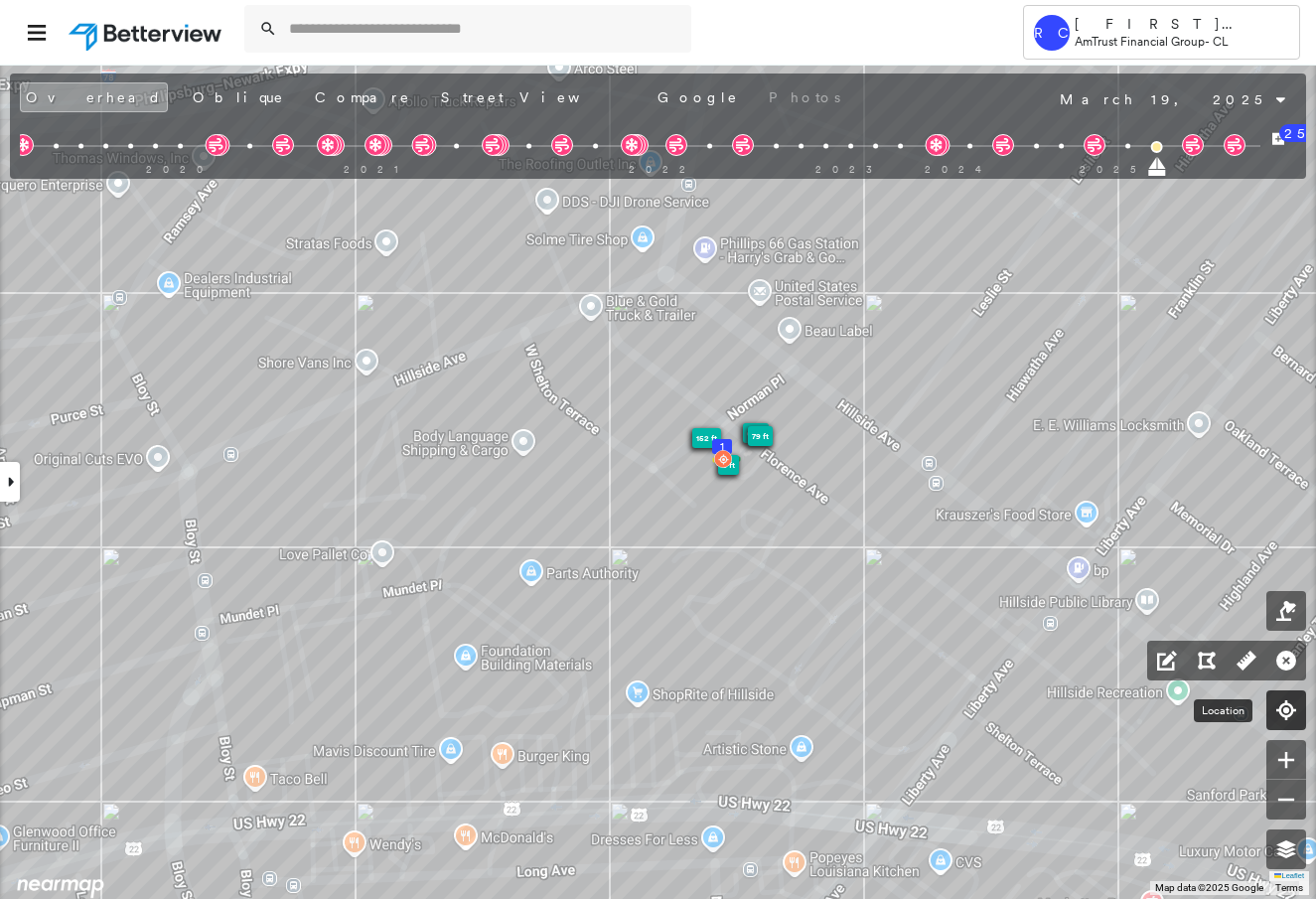 click 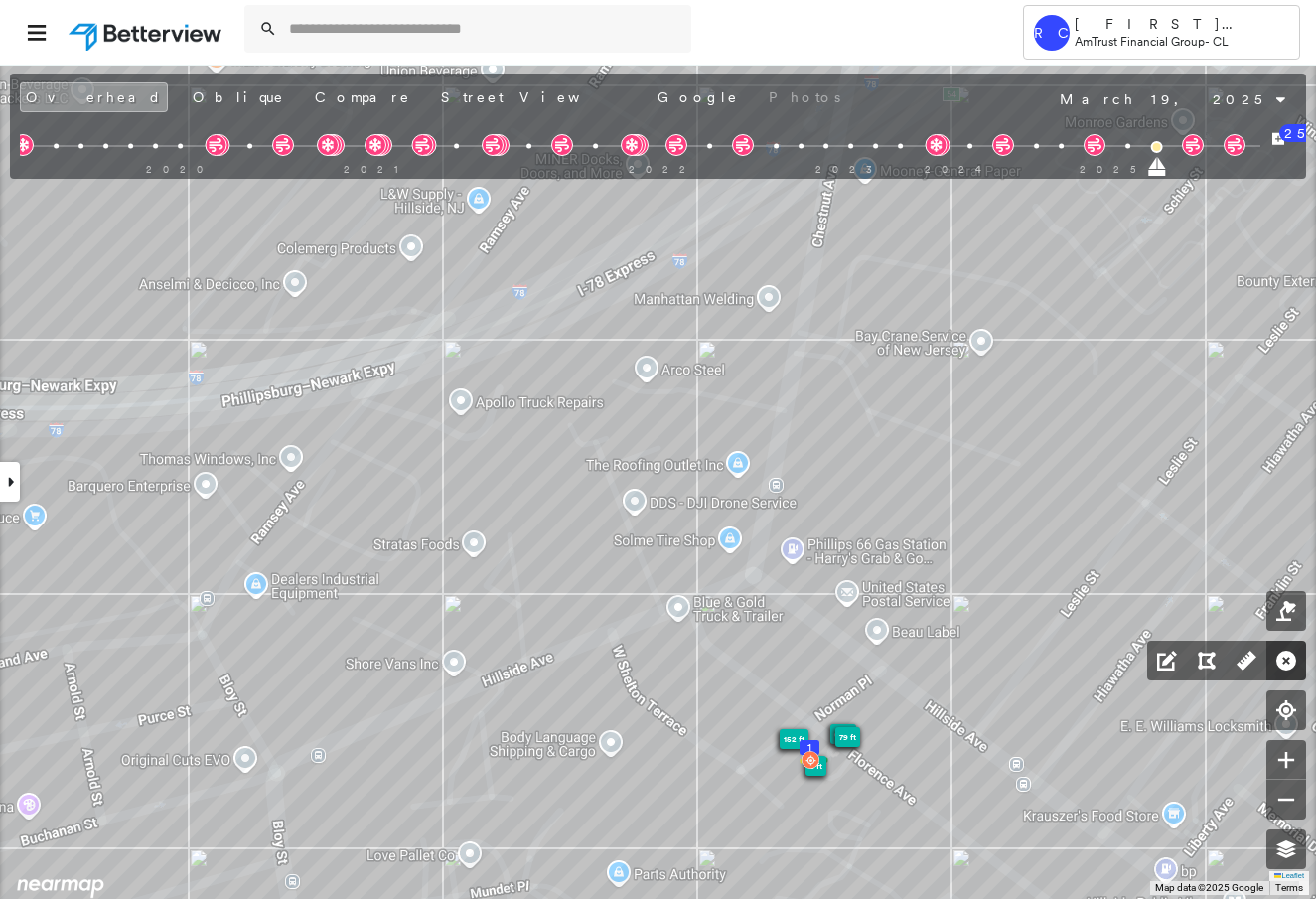 click 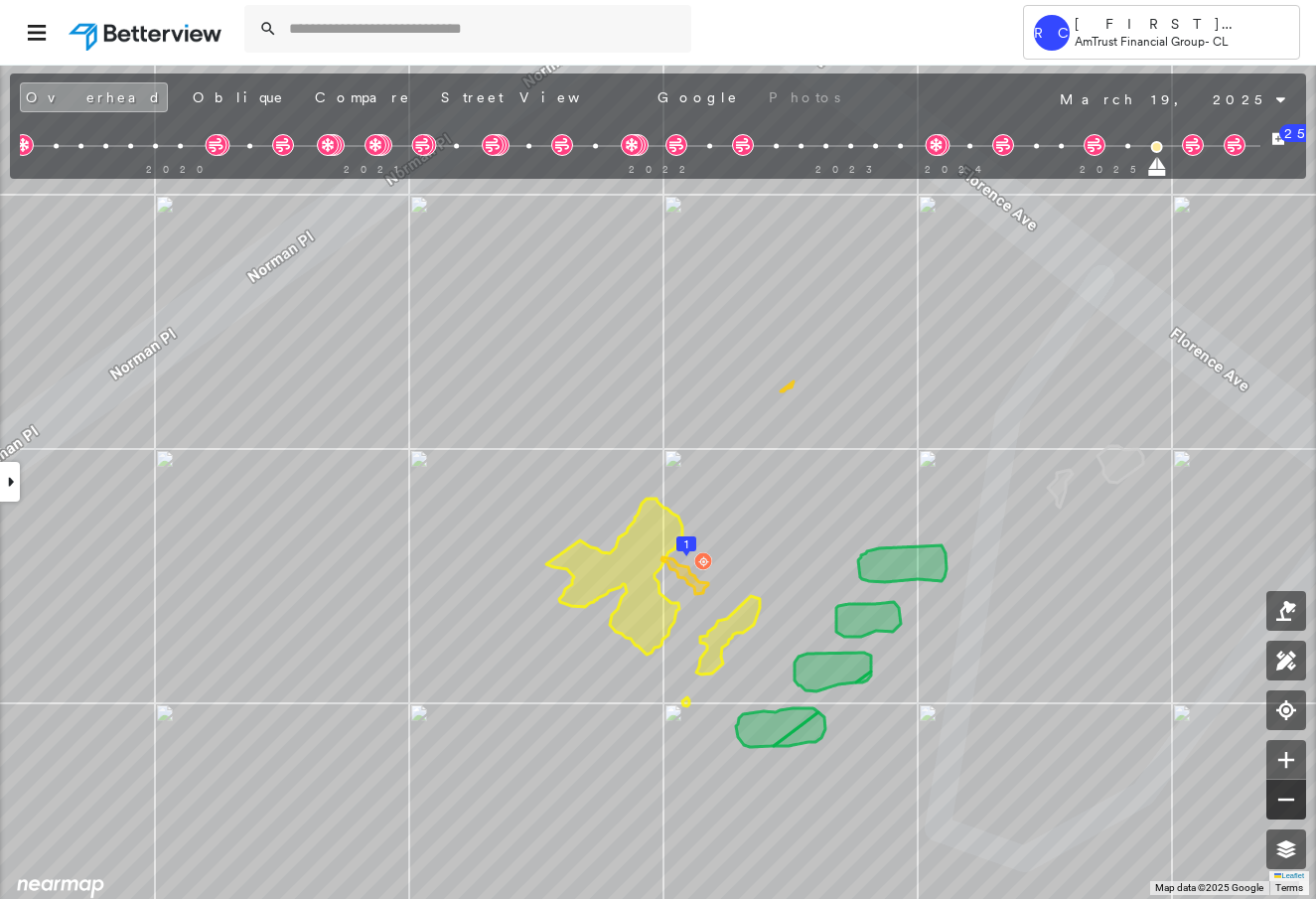 click 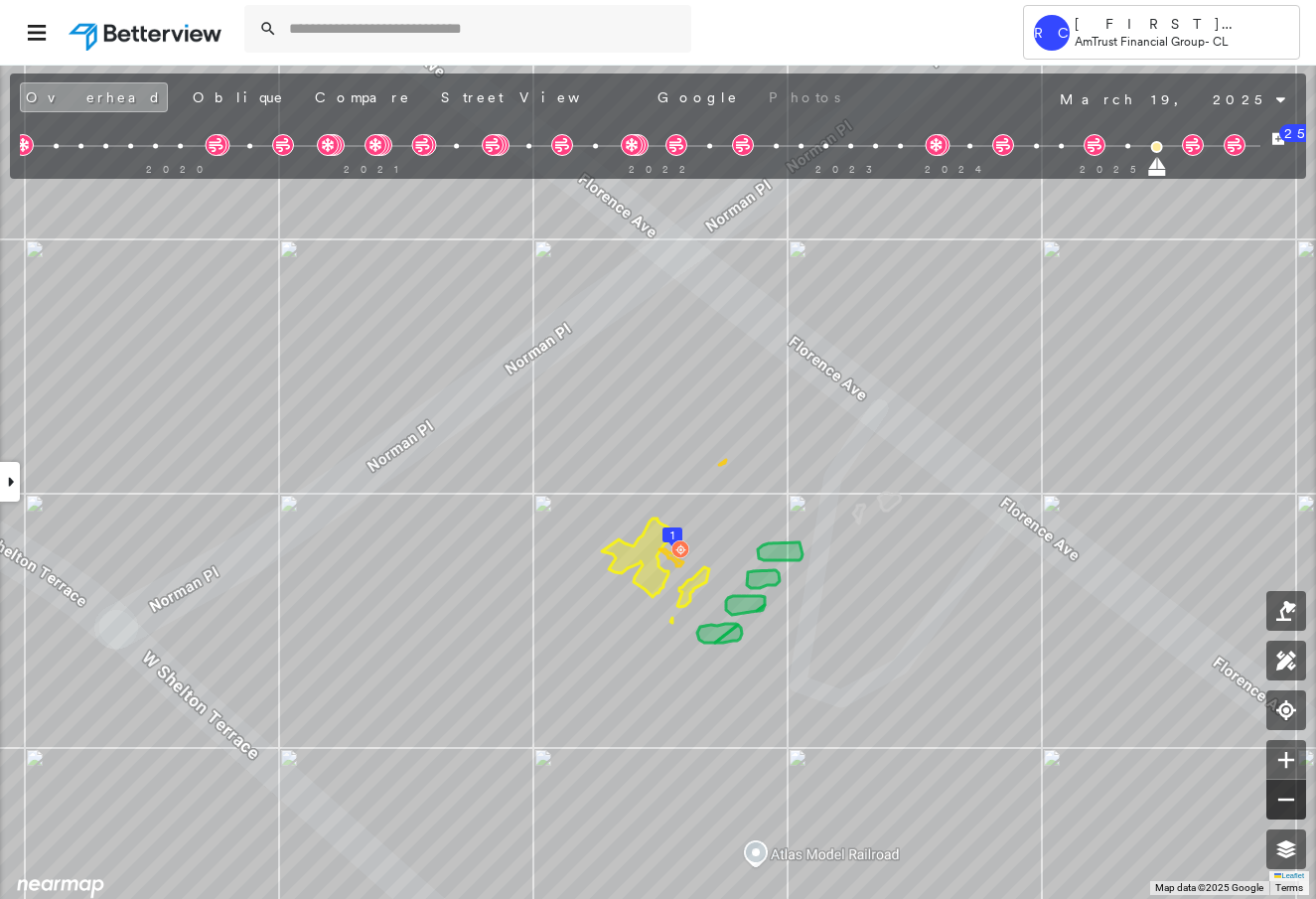 click 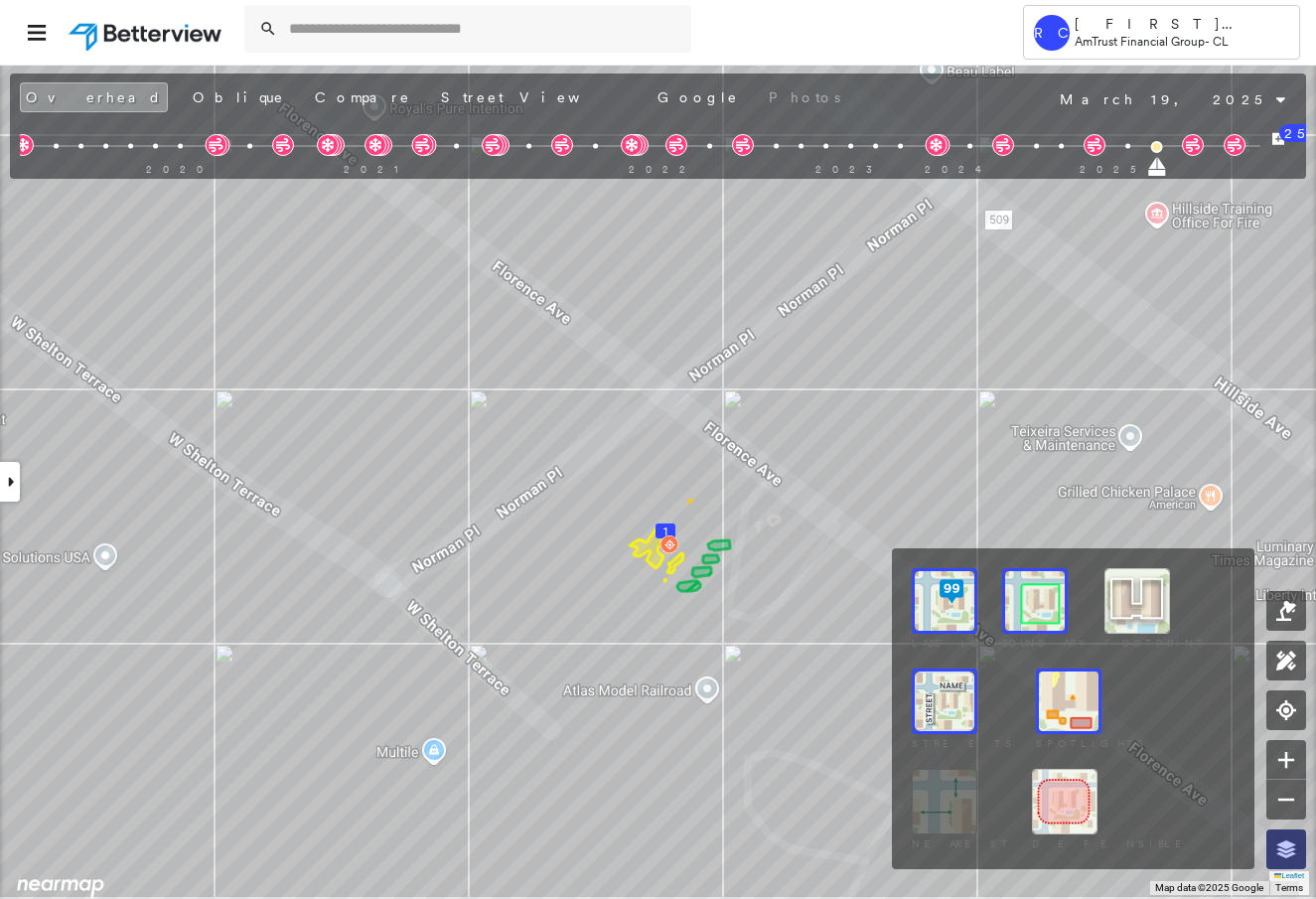 click 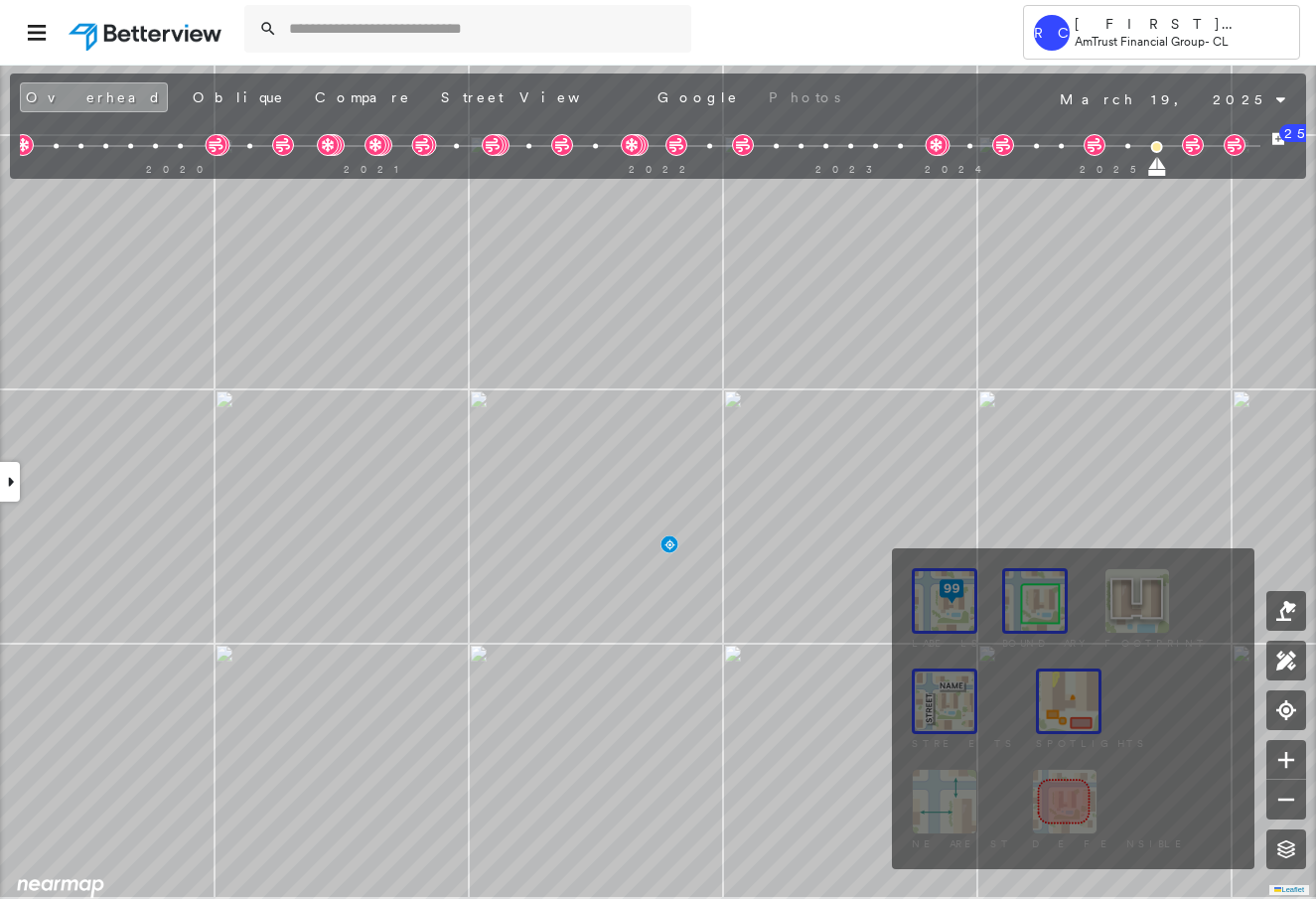 click at bounding box center (1069, 701) 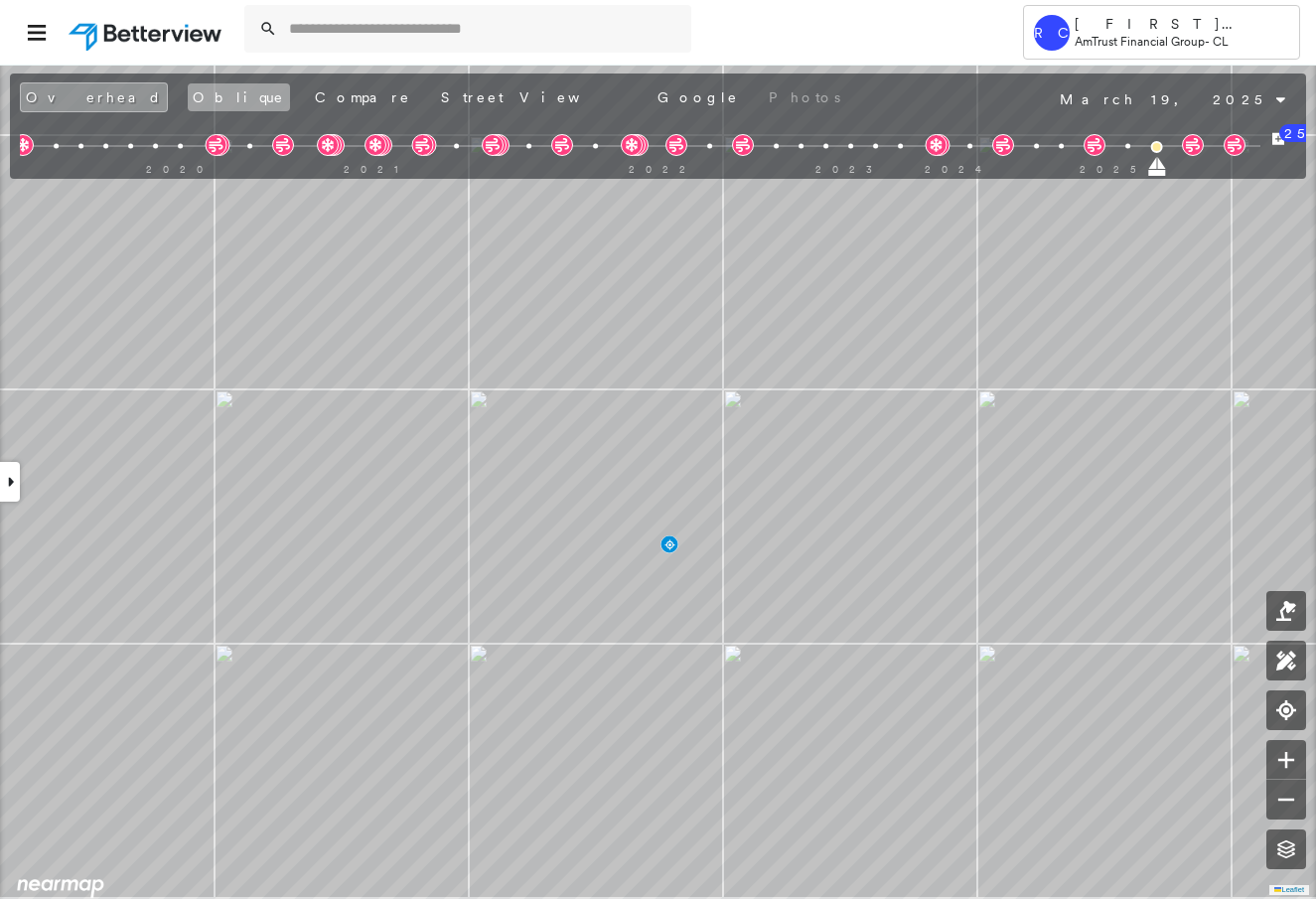click on "Oblique" at bounding box center (238, 97) 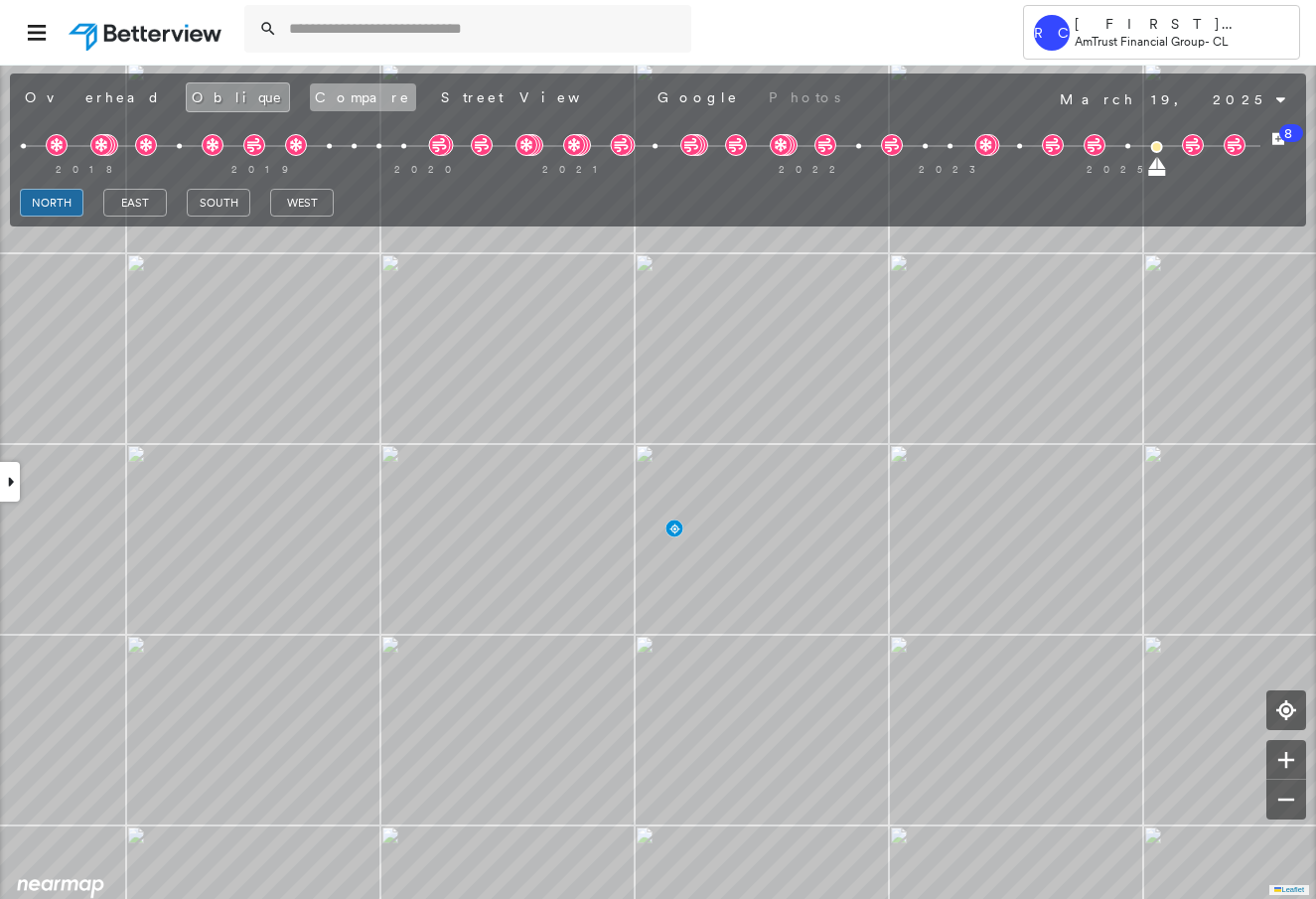 click on "Compare" at bounding box center (363, 97) 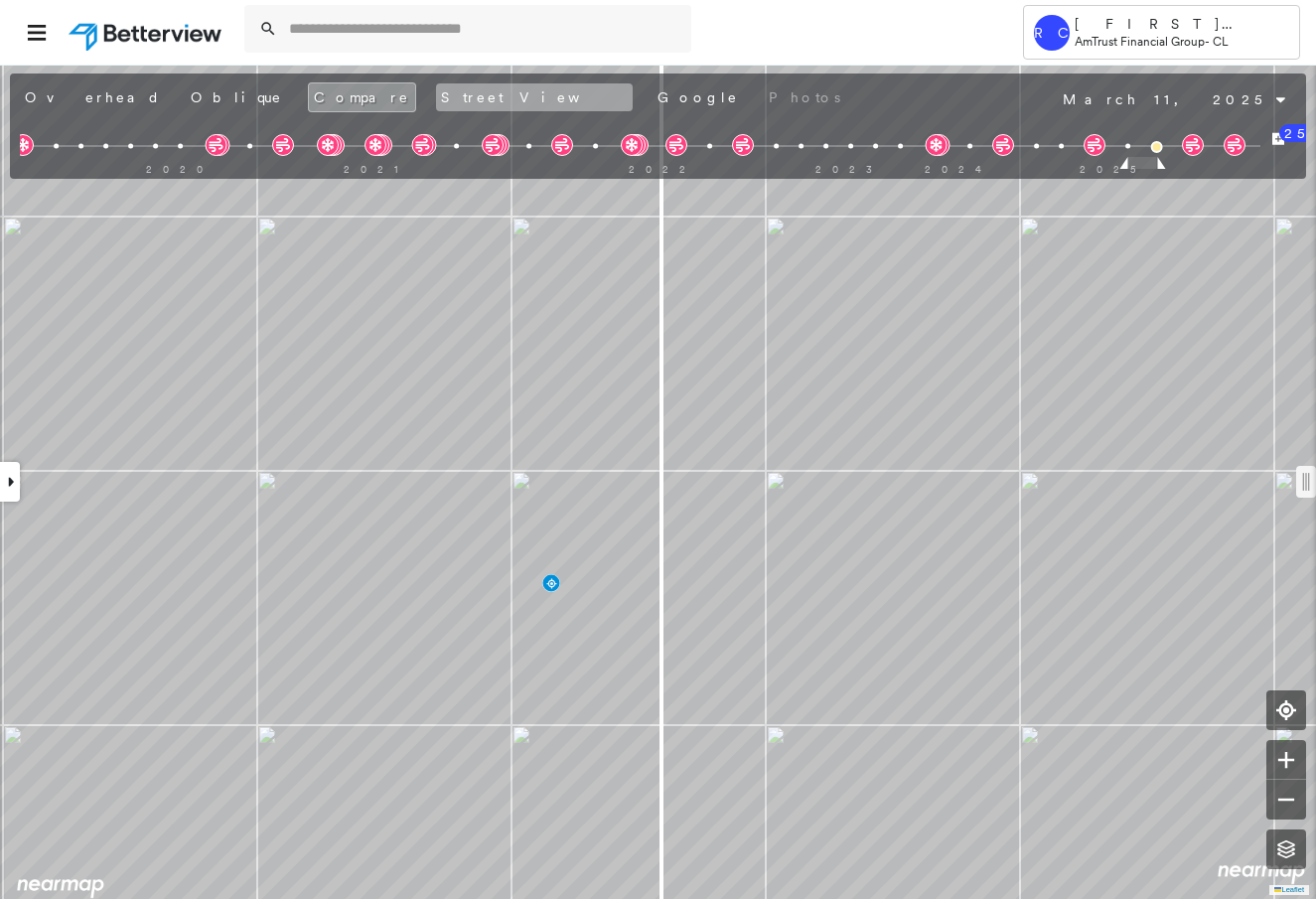 click on "Street View" at bounding box center (534, 97) 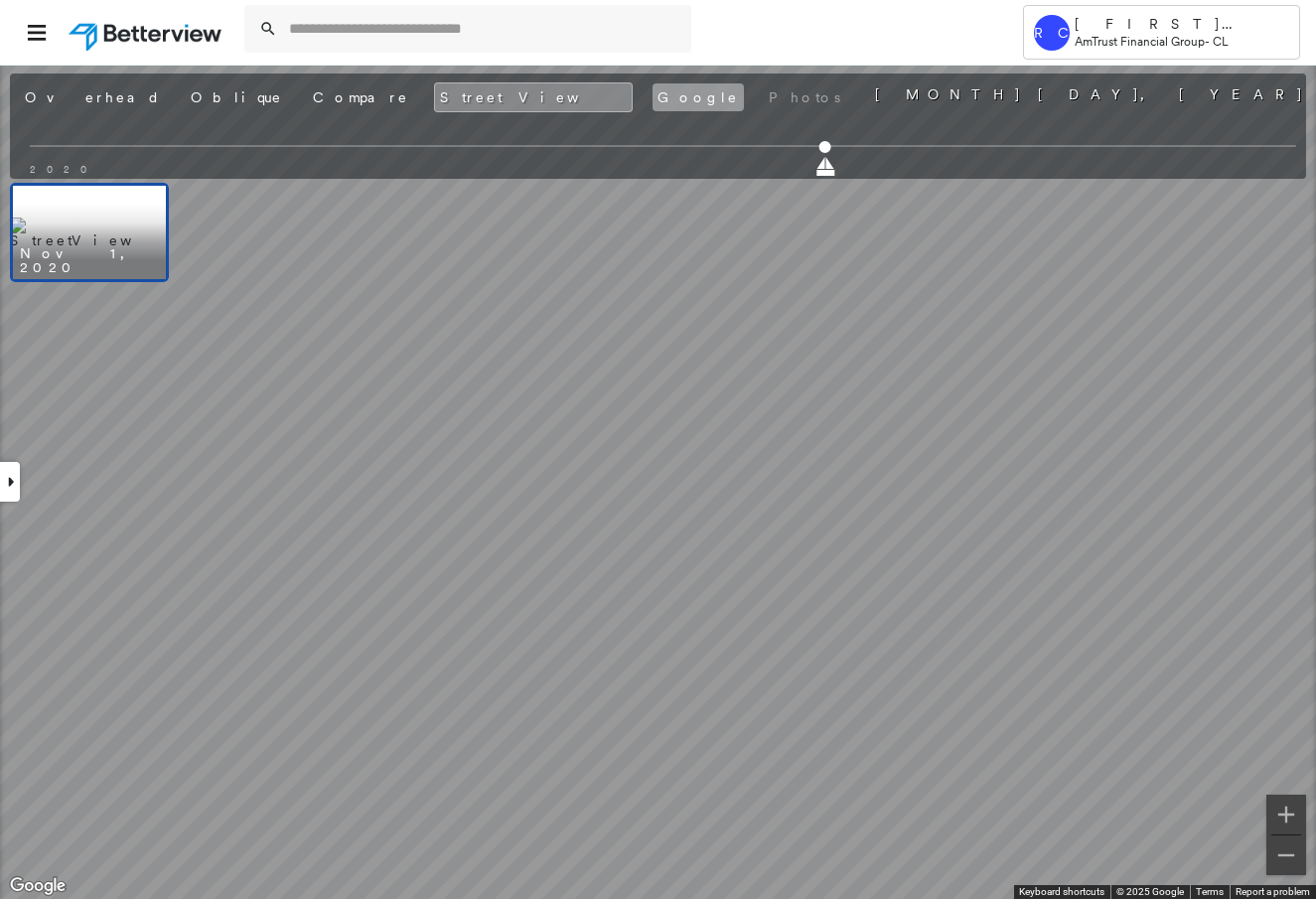 click on "Google" at bounding box center [698, 97] 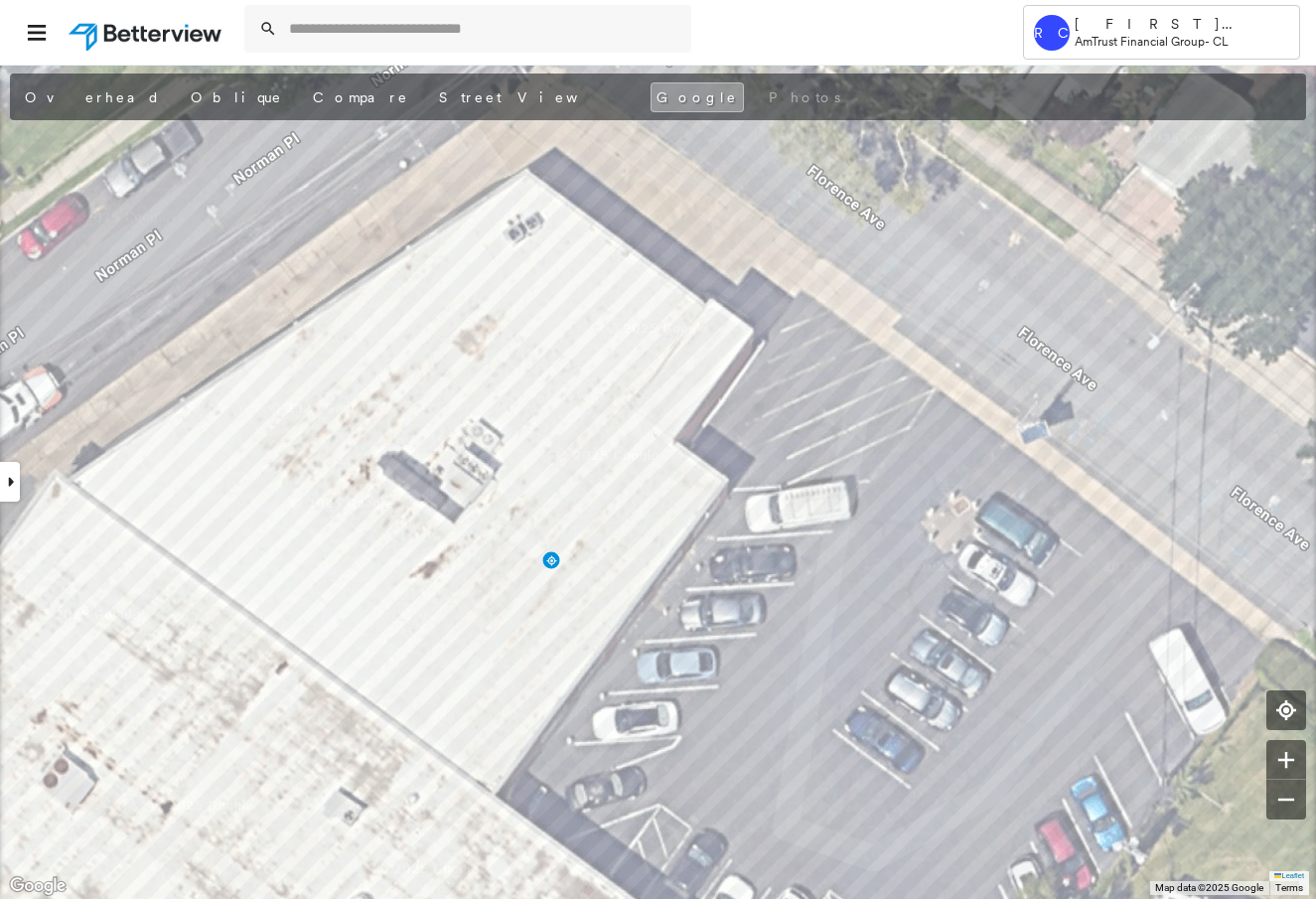 click on "Overhead Oblique Compare Street View Google Photos" at bounding box center (528, 97) 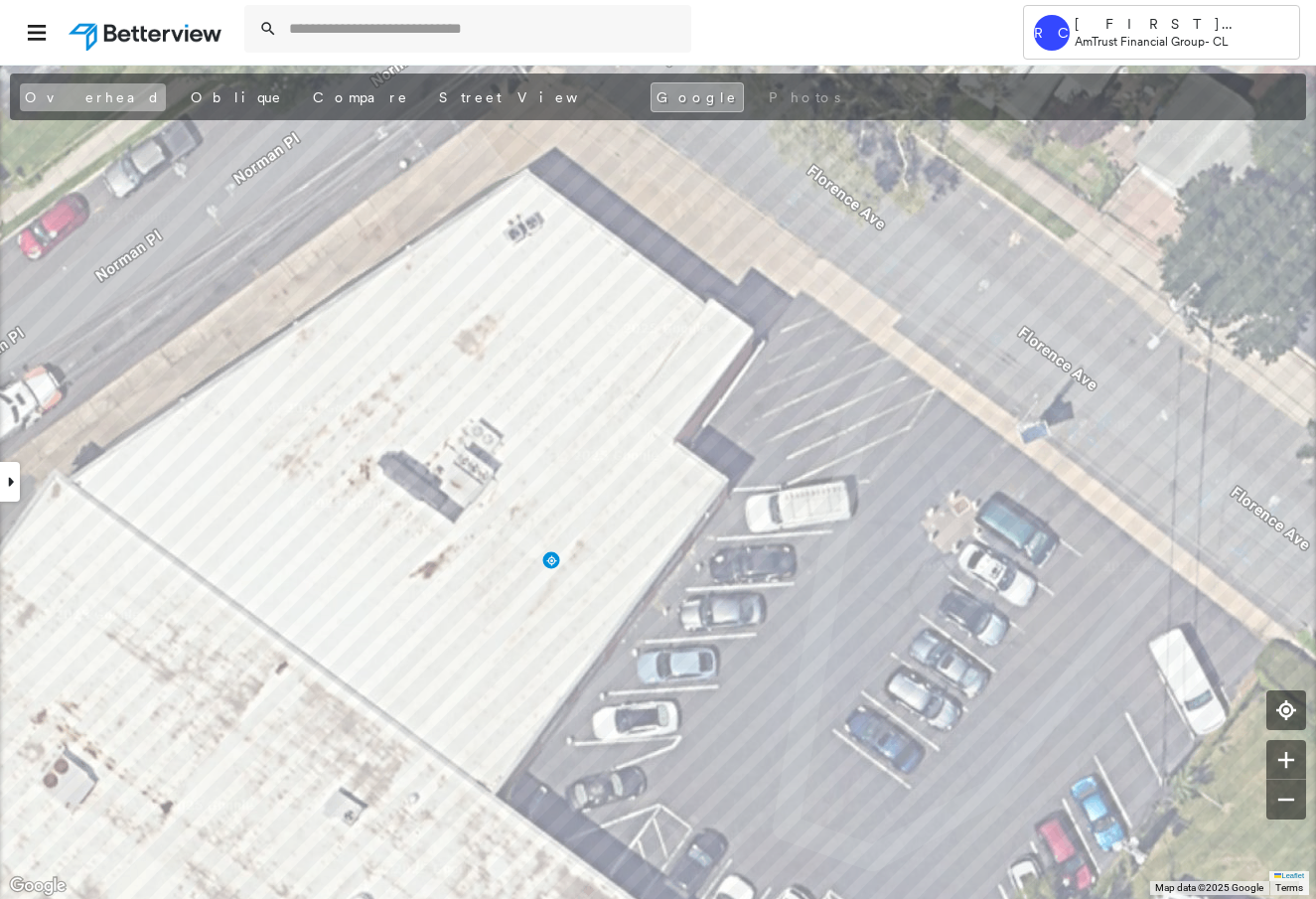 click on "Overhead" at bounding box center [92, 97] 